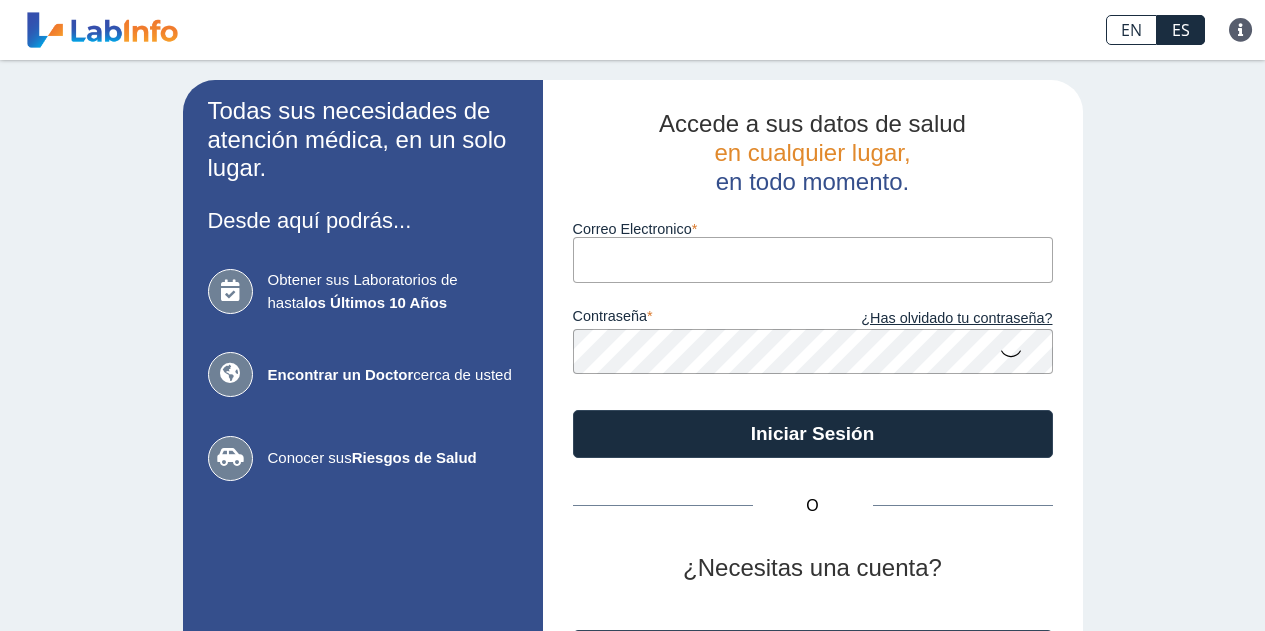 scroll, scrollTop: 0, scrollLeft: 0, axis: both 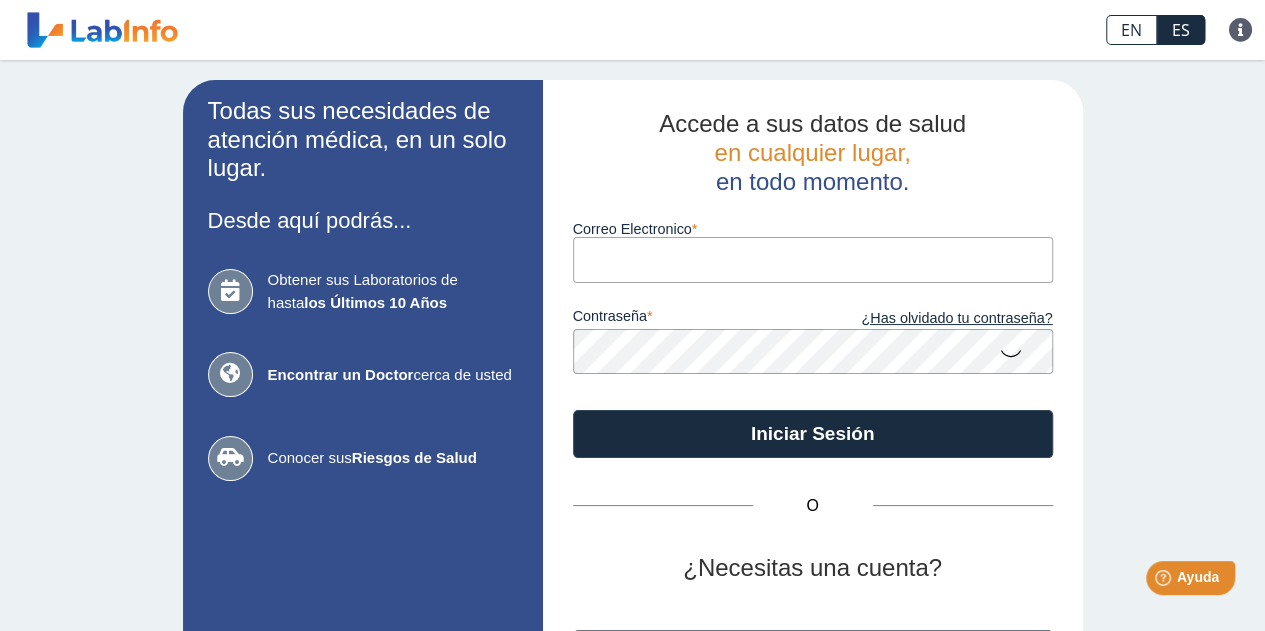 click on "Correo Electronico" at bounding box center (813, 259) 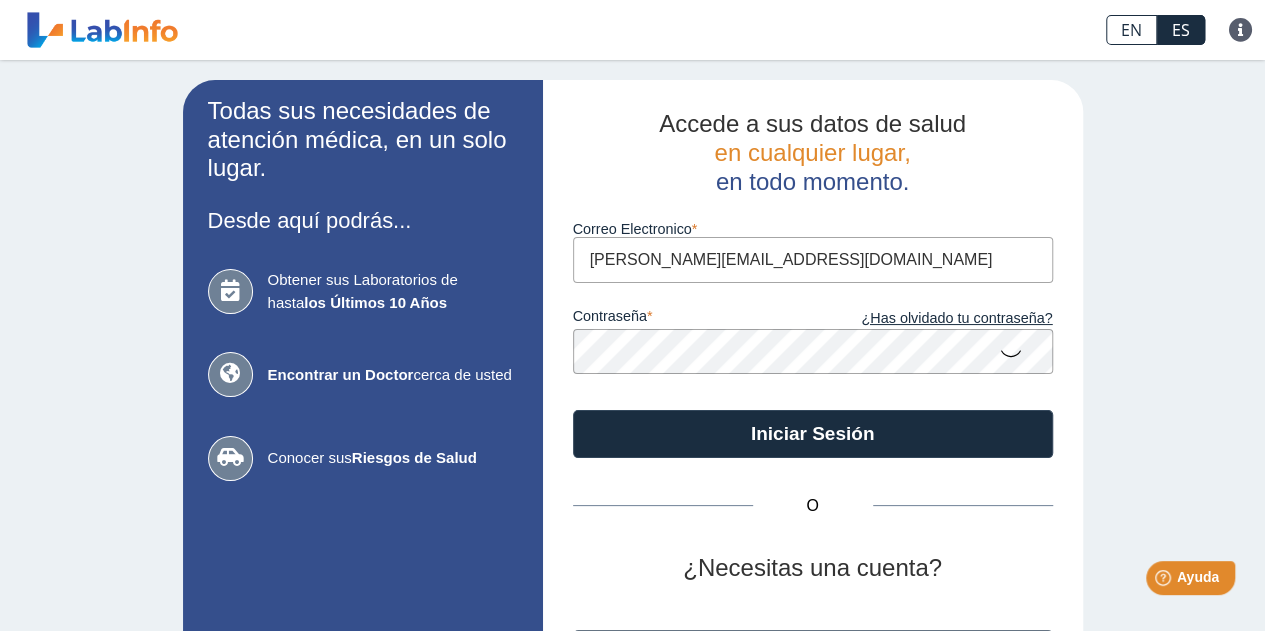 type on "[PERSON_NAME][EMAIL_ADDRESS][DOMAIN_NAME]" 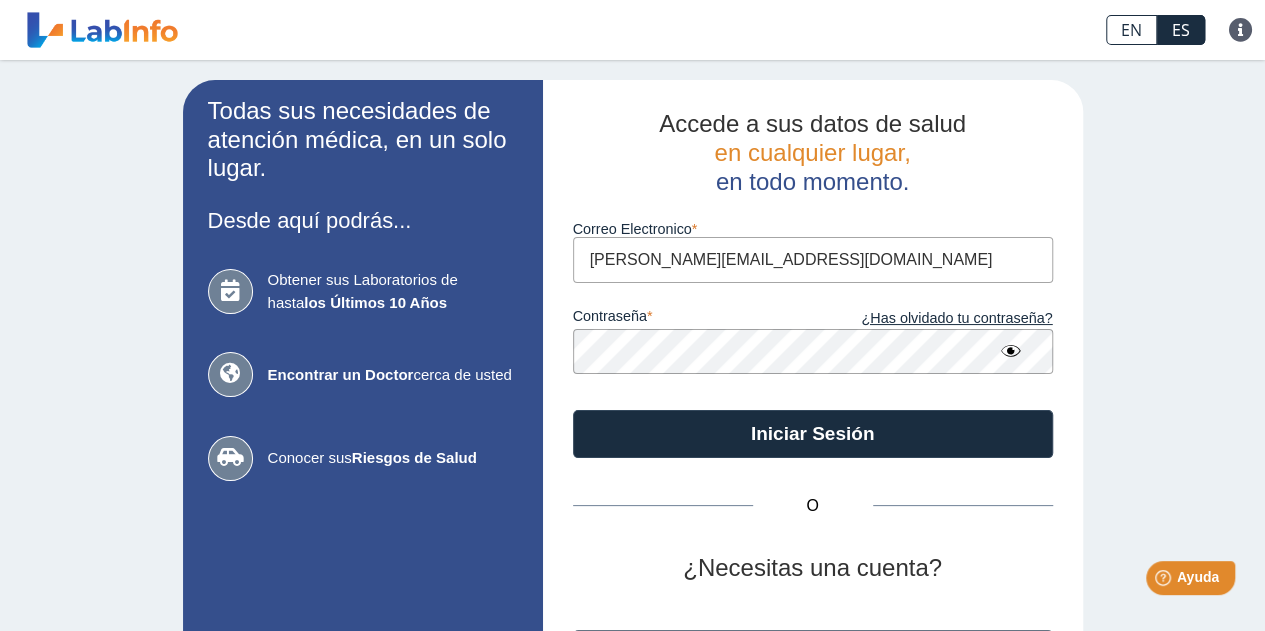 click on "Iniciar Sesión" 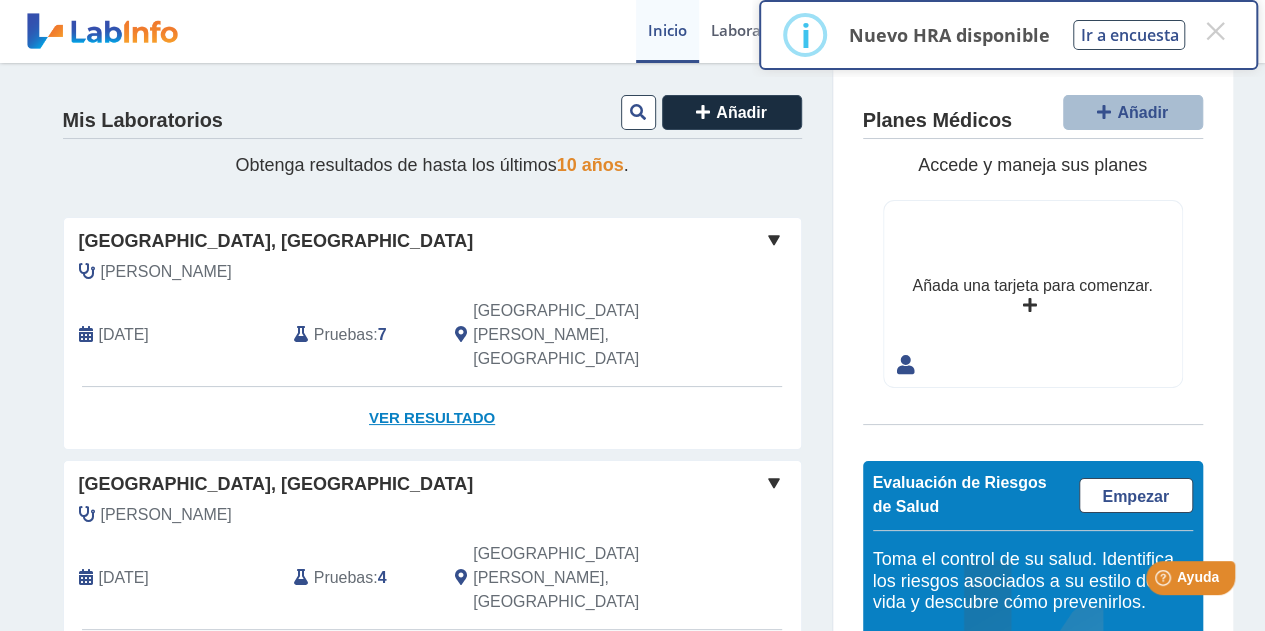 click on "Ver Resultado" 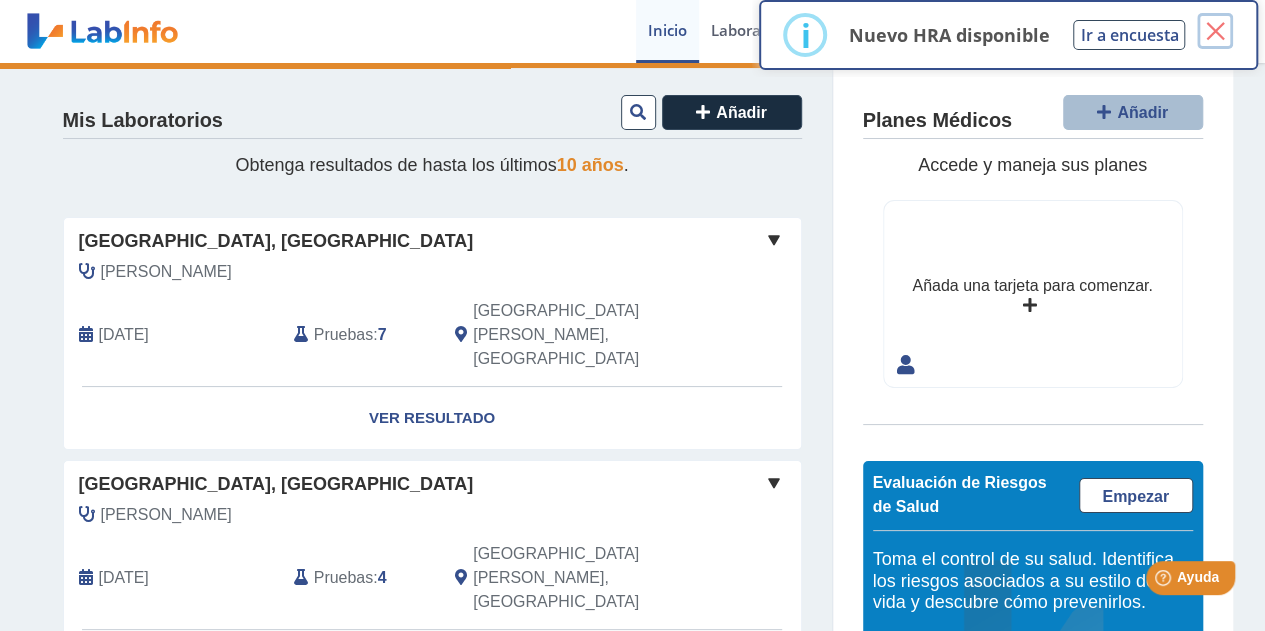 click on "×" at bounding box center [1215, 31] 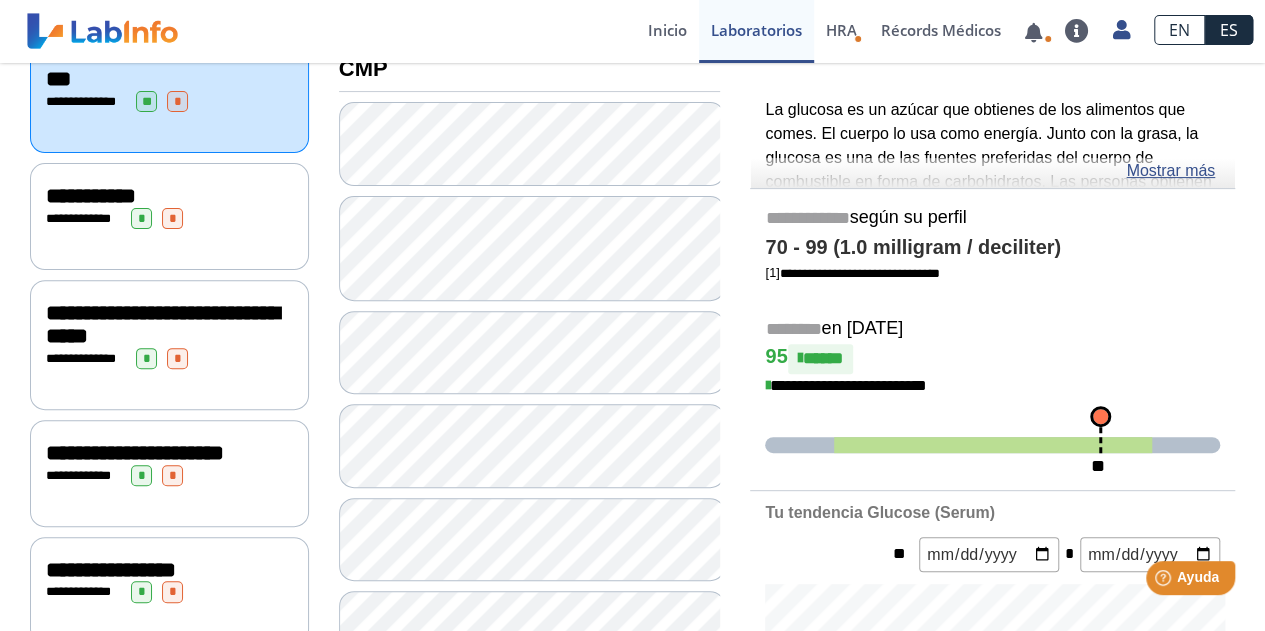 scroll, scrollTop: 263, scrollLeft: 0, axis: vertical 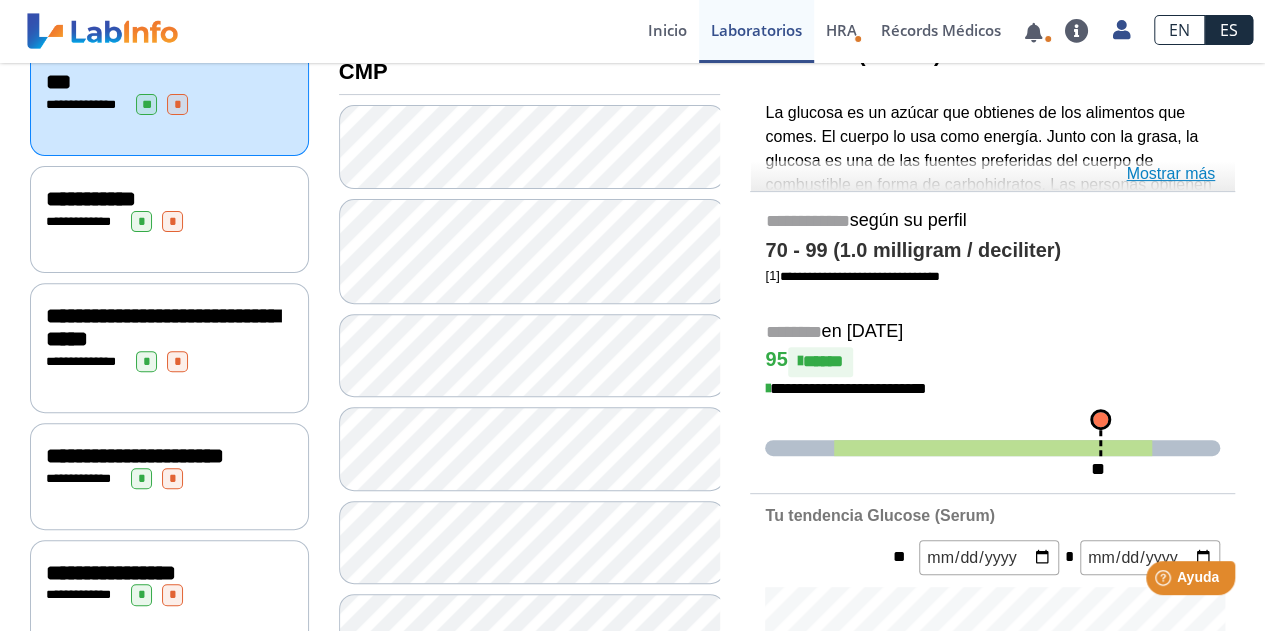 click on "Mostrar más" 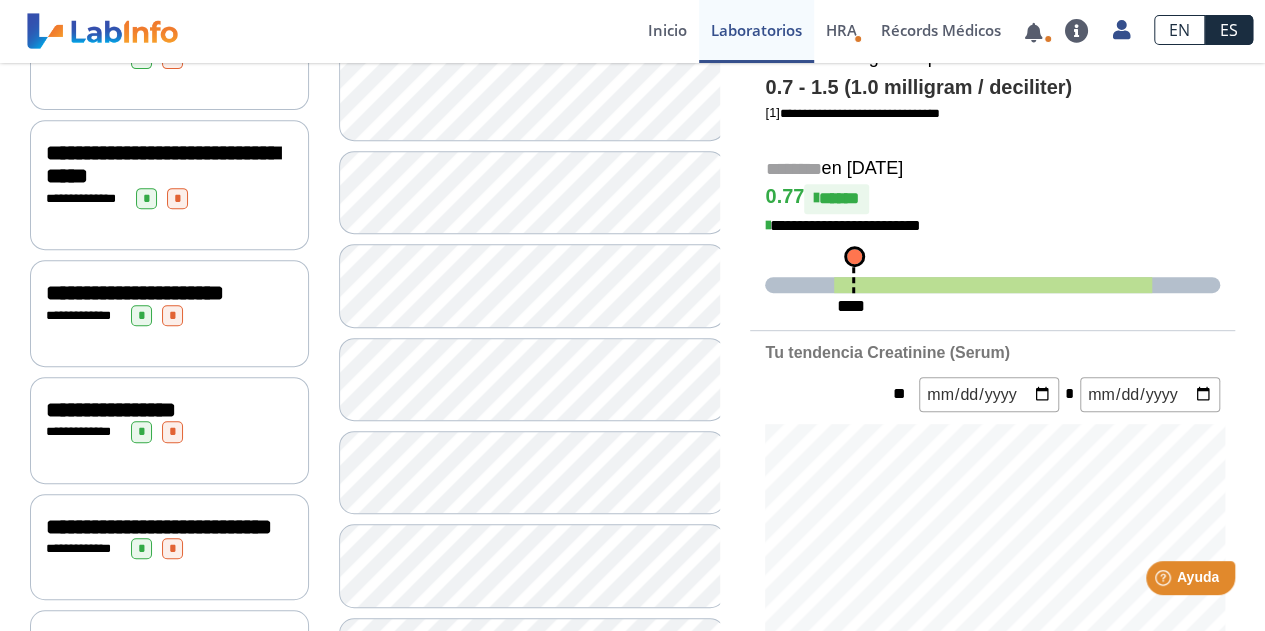 scroll, scrollTop: 430, scrollLeft: 0, axis: vertical 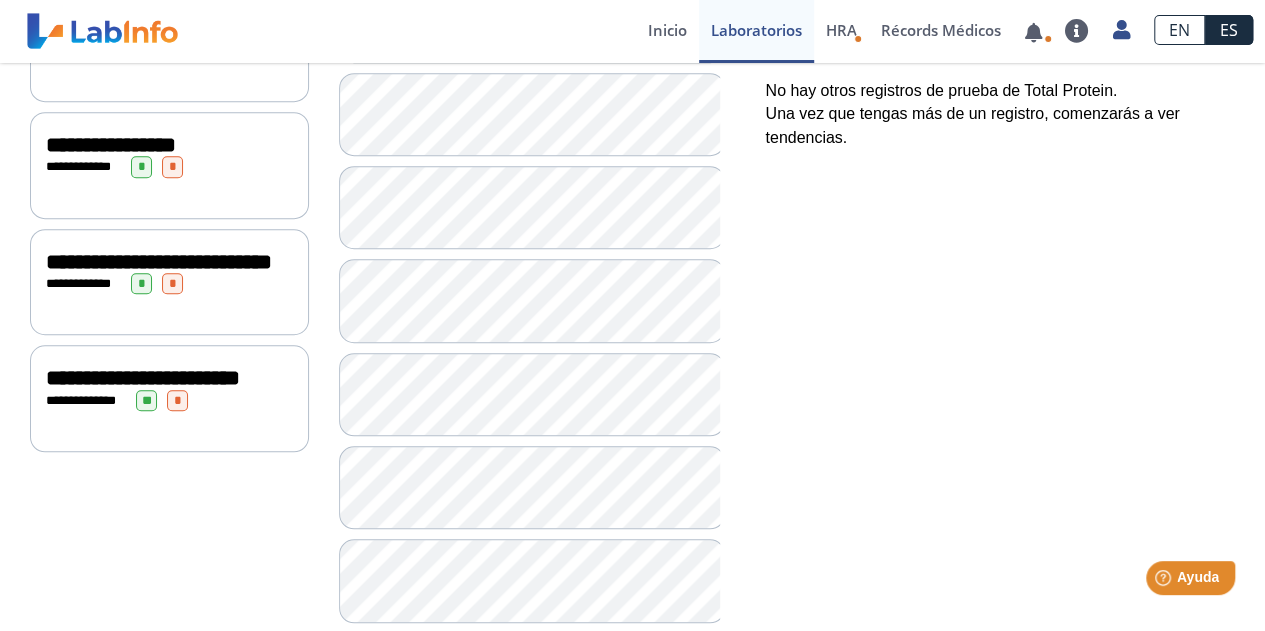 click 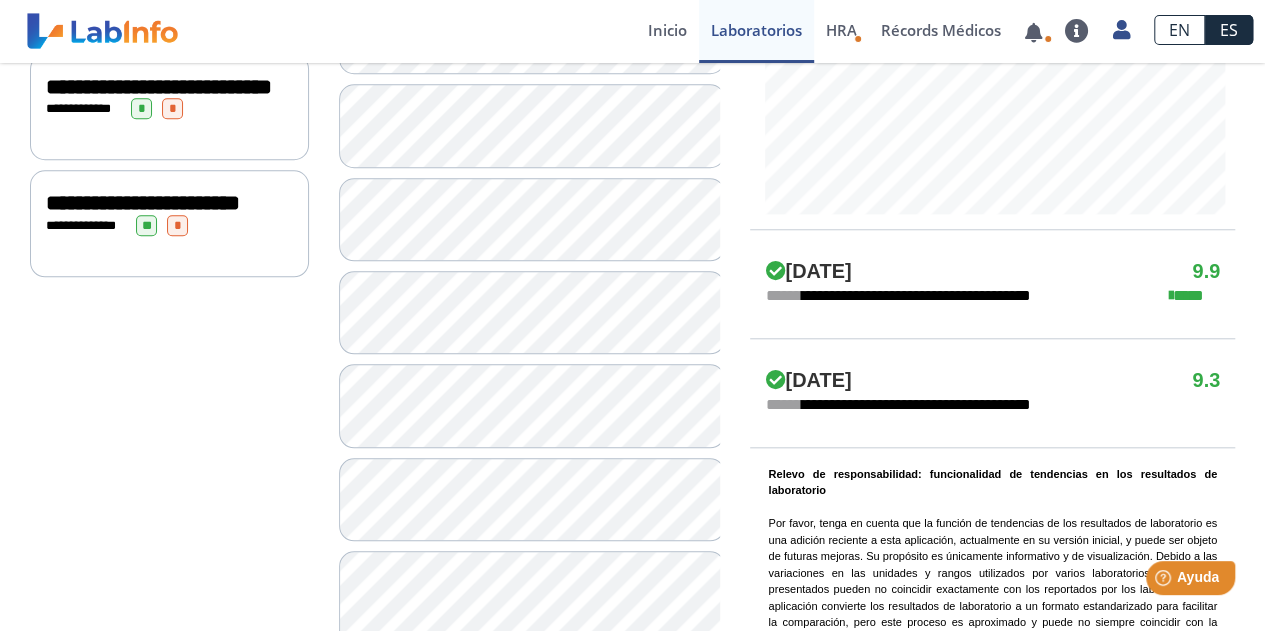 scroll, scrollTop: 868, scrollLeft: 0, axis: vertical 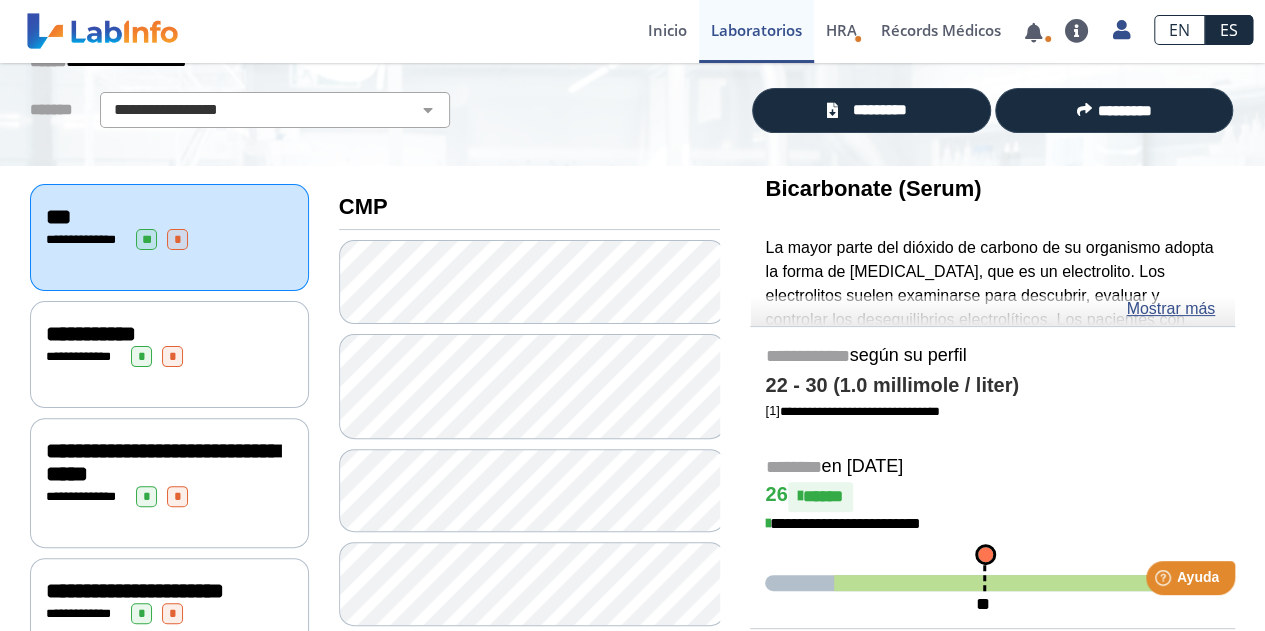 click on "**********" 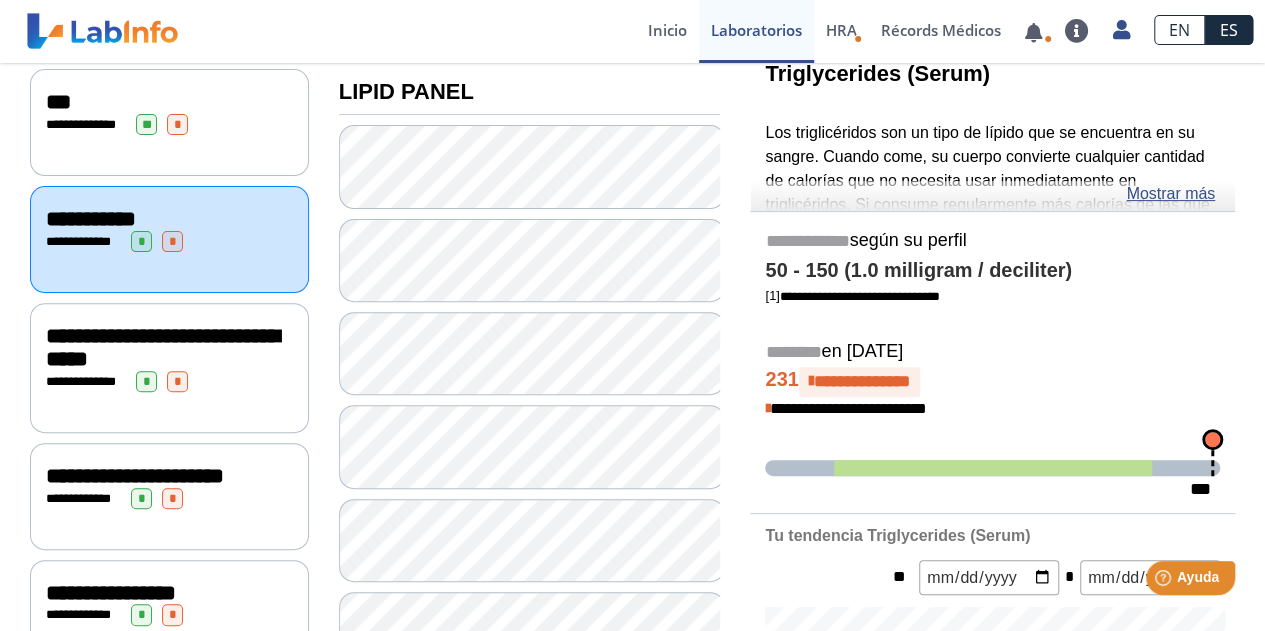 scroll, scrollTop: 281, scrollLeft: 0, axis: vertical 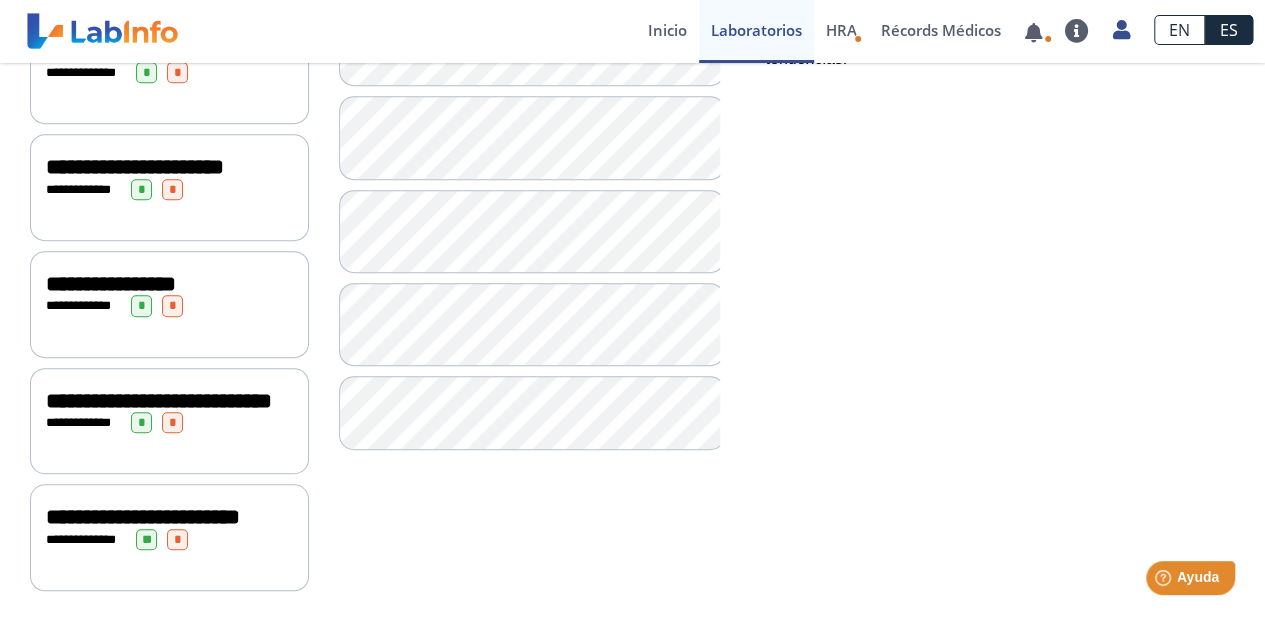 click on "**********" 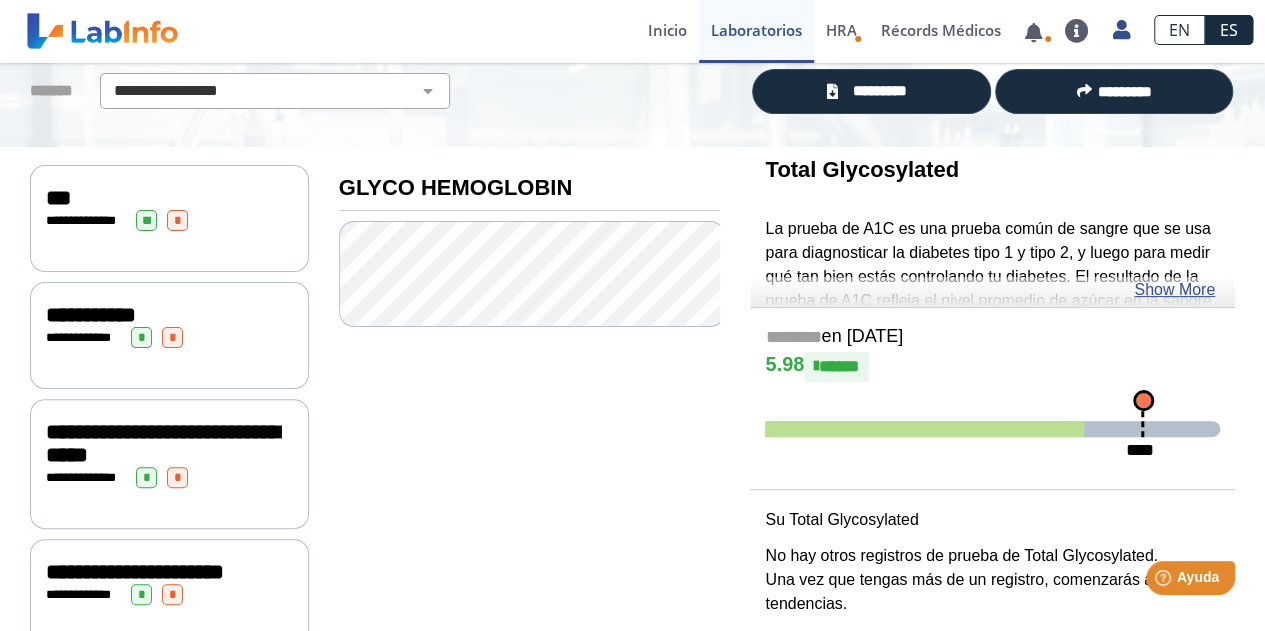 scroll, scrollTop: 140, scrollLeft: 0, axis: vertical 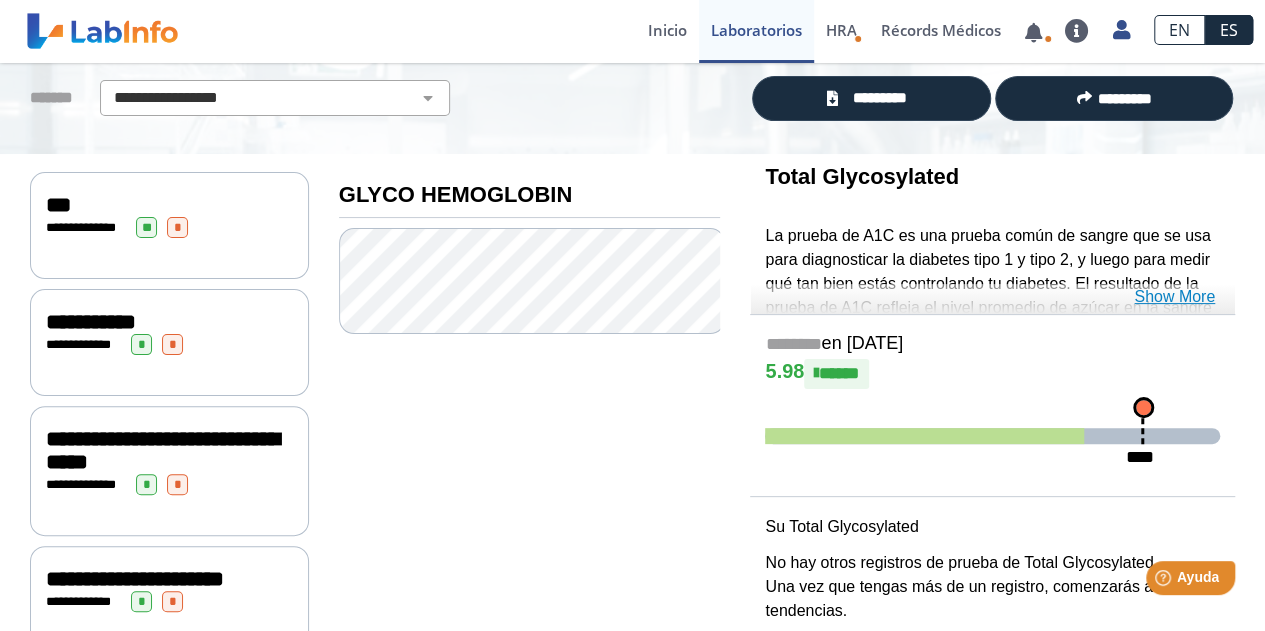 click on "Show More" 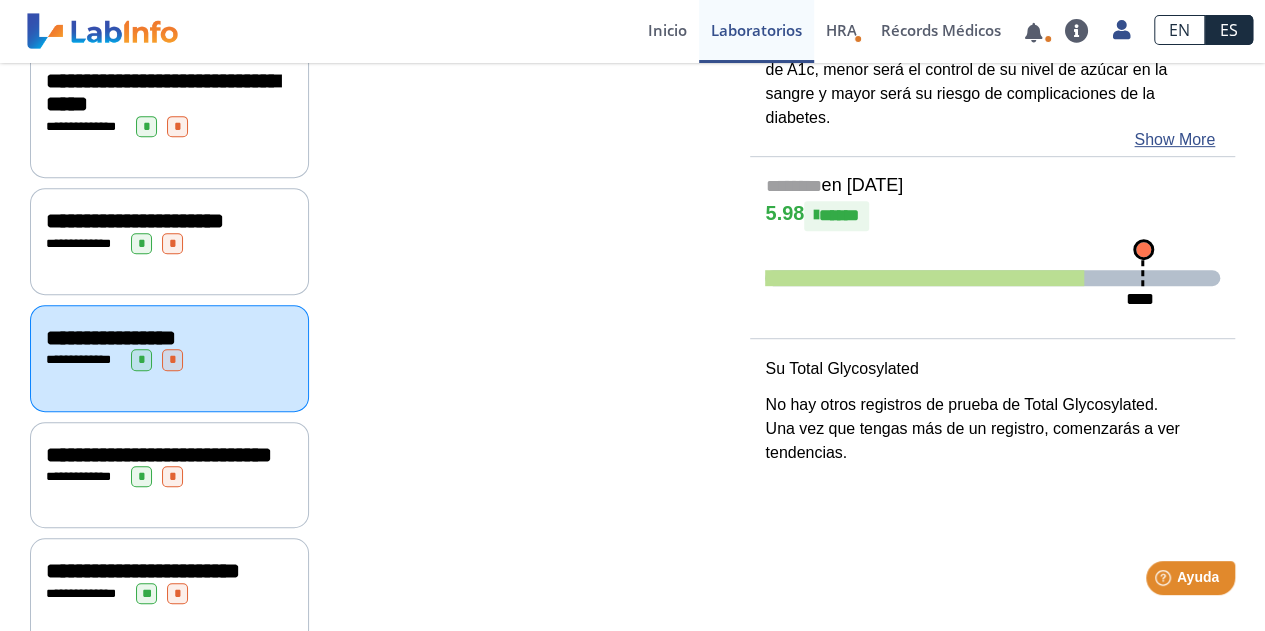 scroll, scrollTop: 595, scrollLeft: 0, axis: vertical 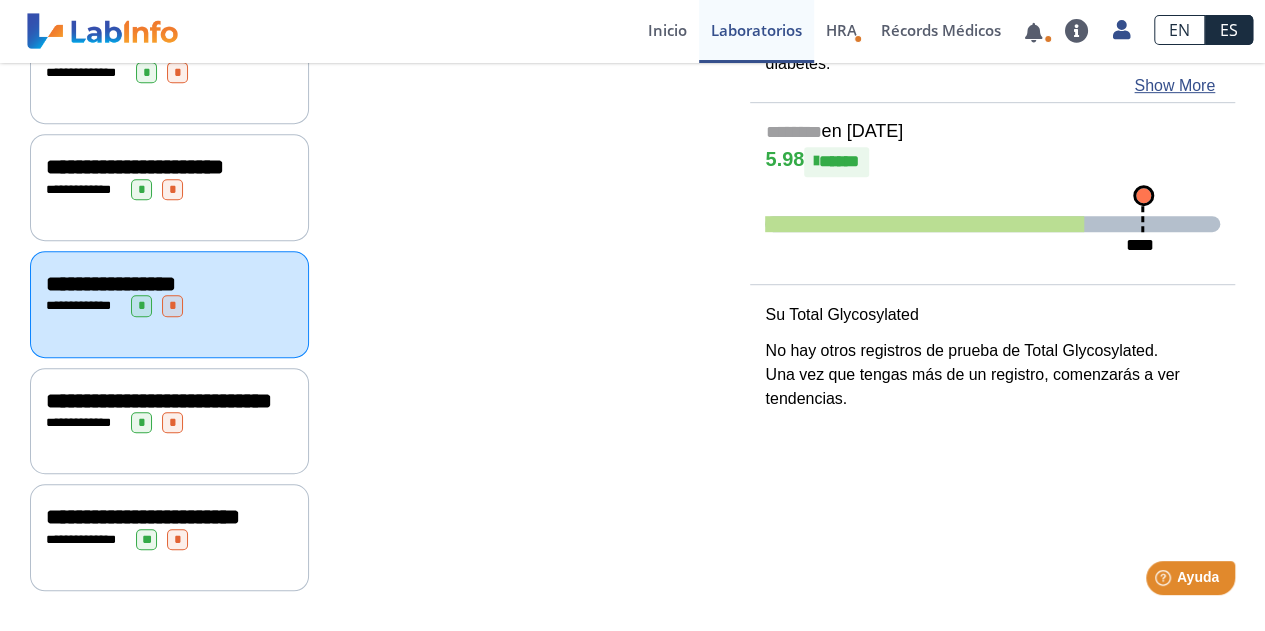 click on "**********" 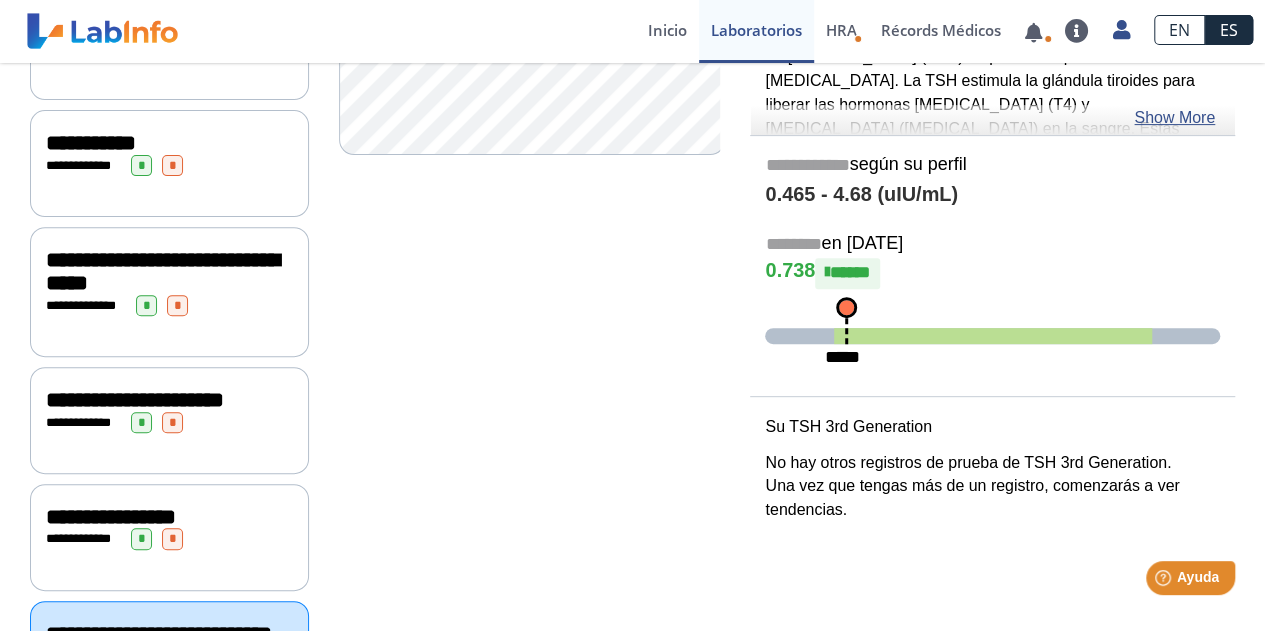 scroll, scrollTop: 595, scrollLeft: 0, axis: vertical 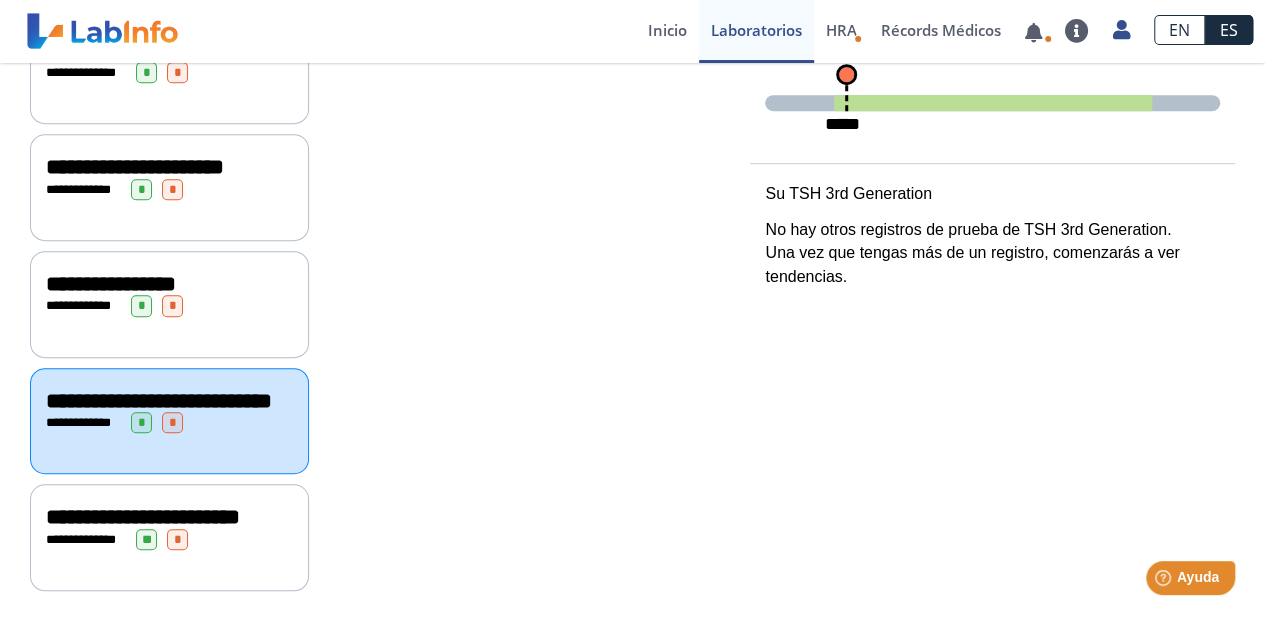 click on "**********" 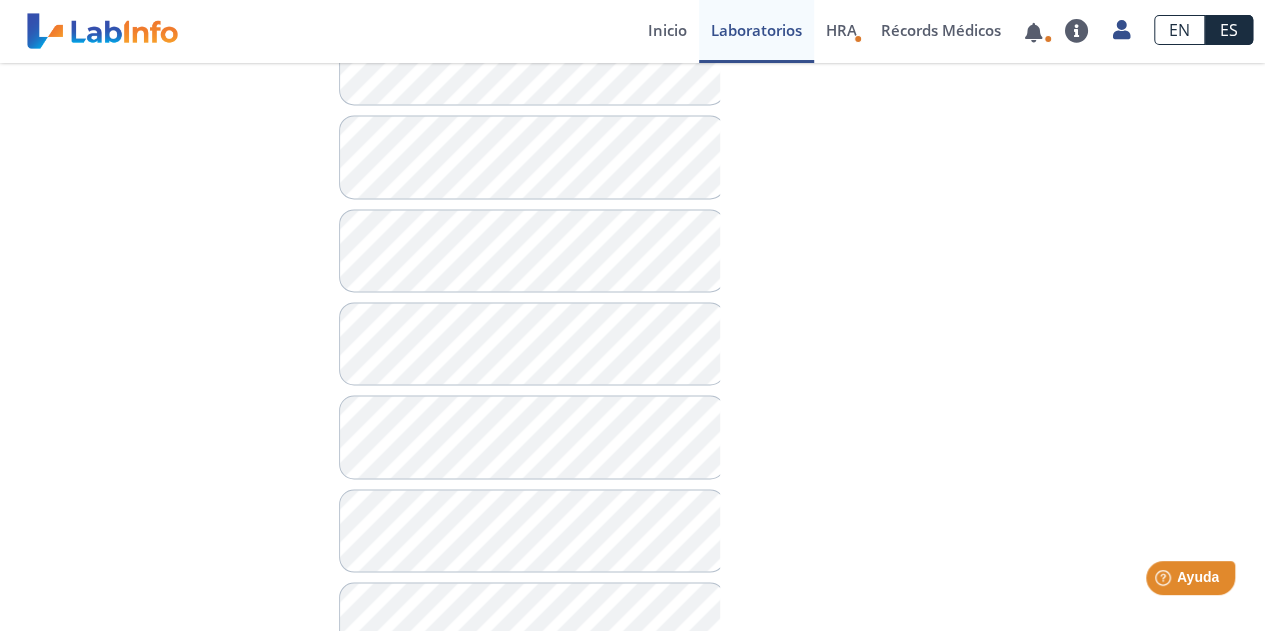 scroll, scrollTop: 1517, scrollLeft: 0, axis: vertical 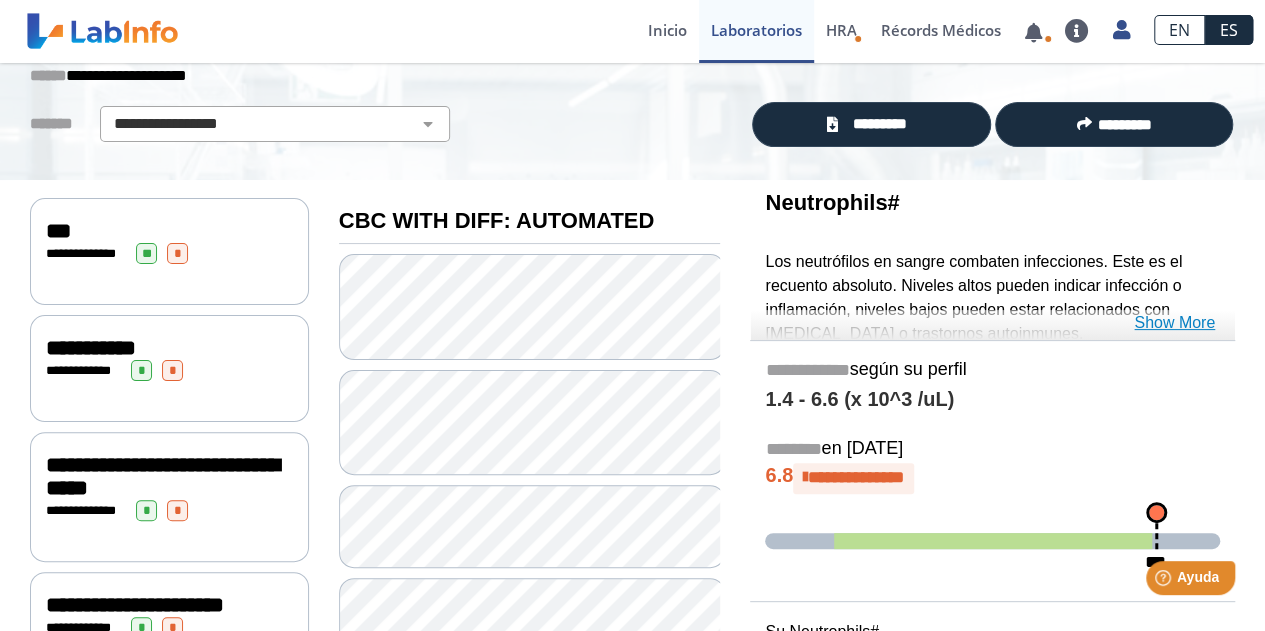 click on "Show More" 